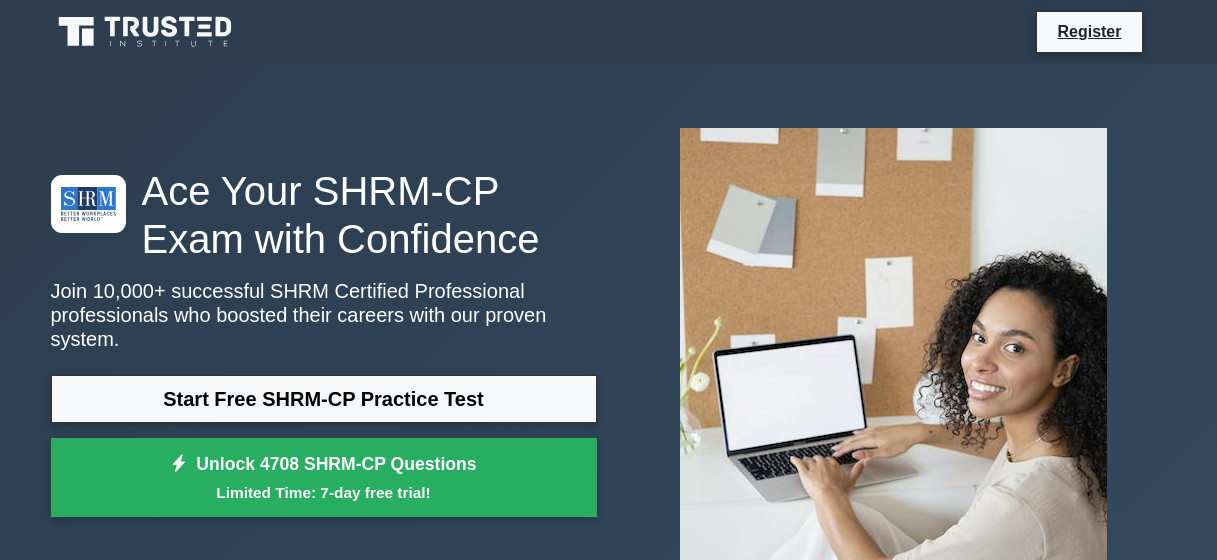 scroll, scrollTop: 0, scrollLeft: 0, axis: both 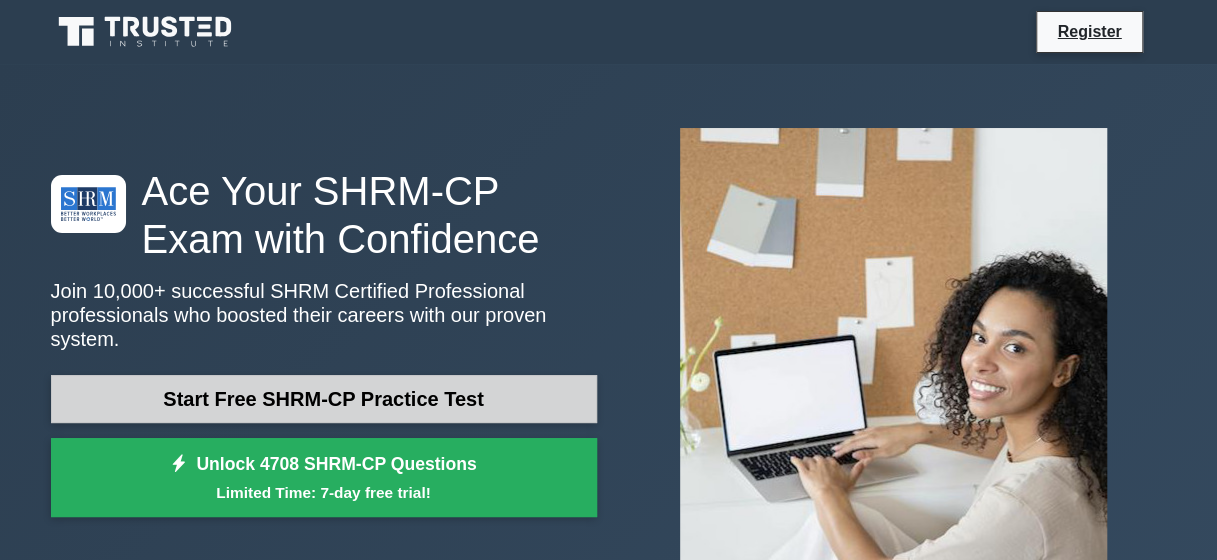 click on "Start Free SHRM-CP Practice Test" at bounding box center [324, 399] 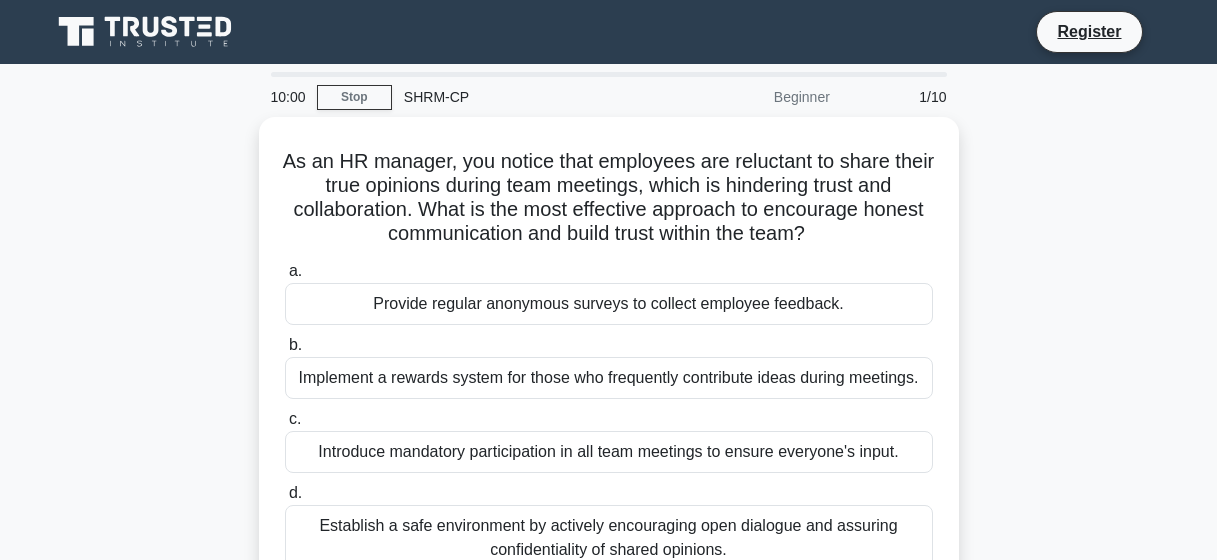 scroll, scrollTop: 0, scrollLeft: 0, axis: both 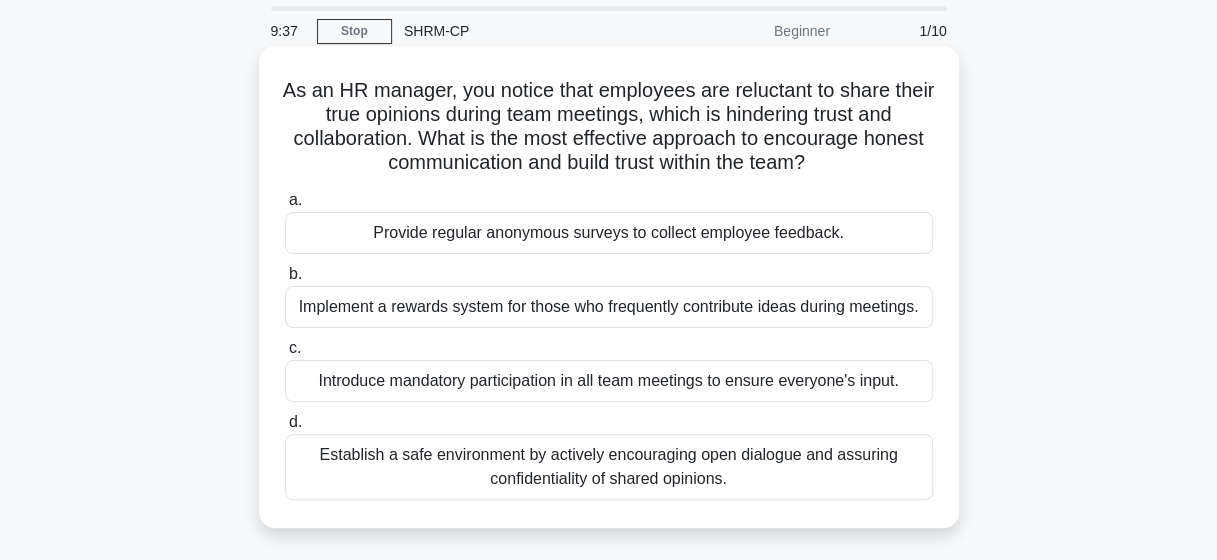 click on "Establish a safe environment by actively encouraging open dialogue and assuring confidentiality of shared opinions." at bounding box center (609, 467) 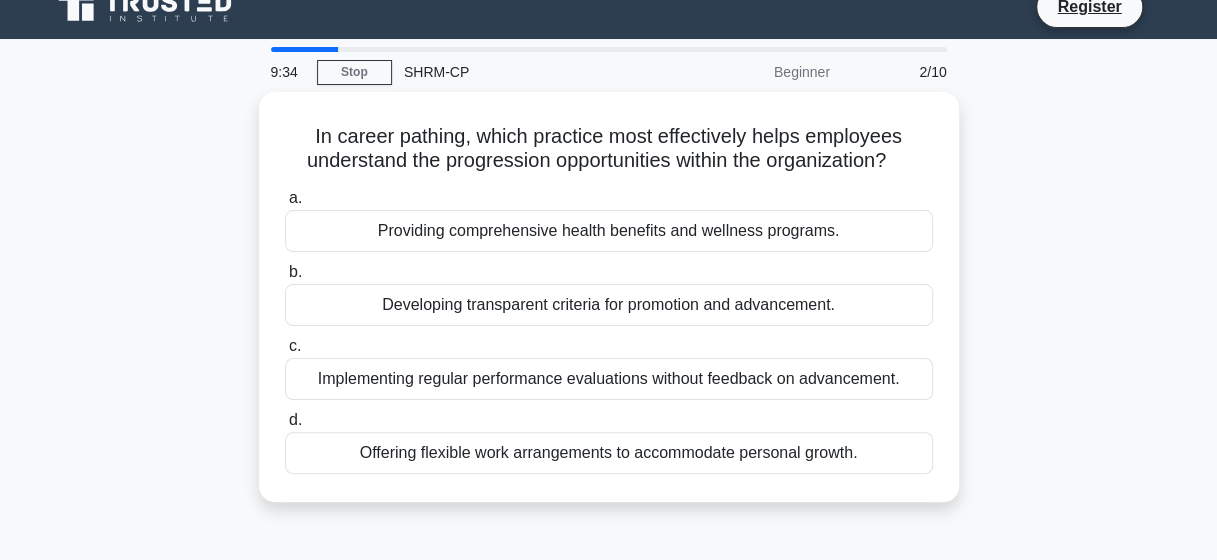 scroll, scrollTop: 26, scrollLeft: 0, axis: vertical 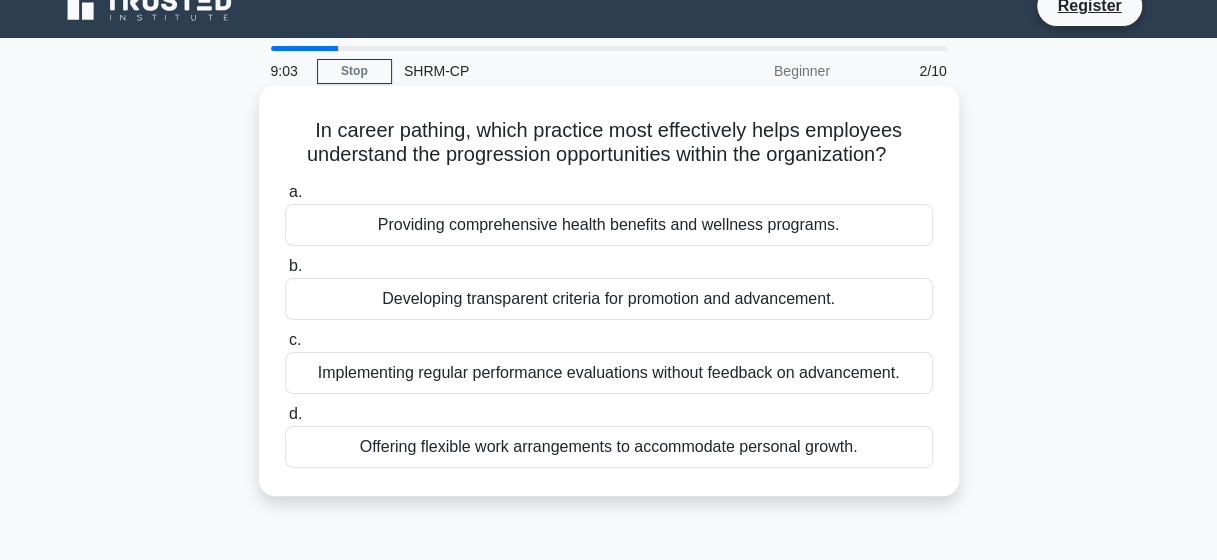click on "Developing transparent criteria for promotion and advancement." at bounding box center (609, 299) 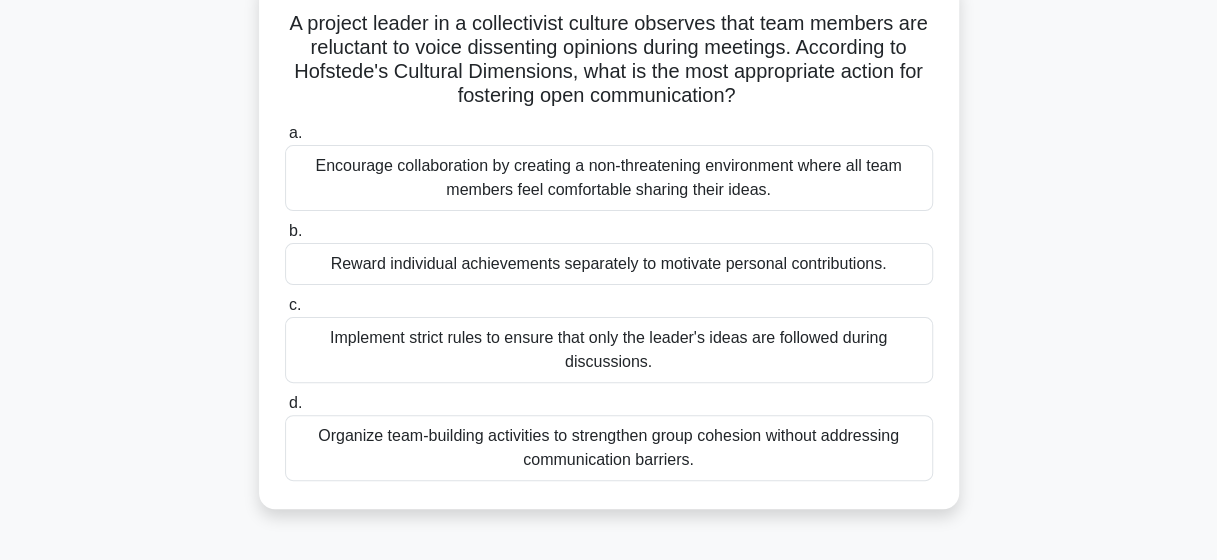 scroll, scrollTop: 107, scrollLeft: 0, axis: vertical 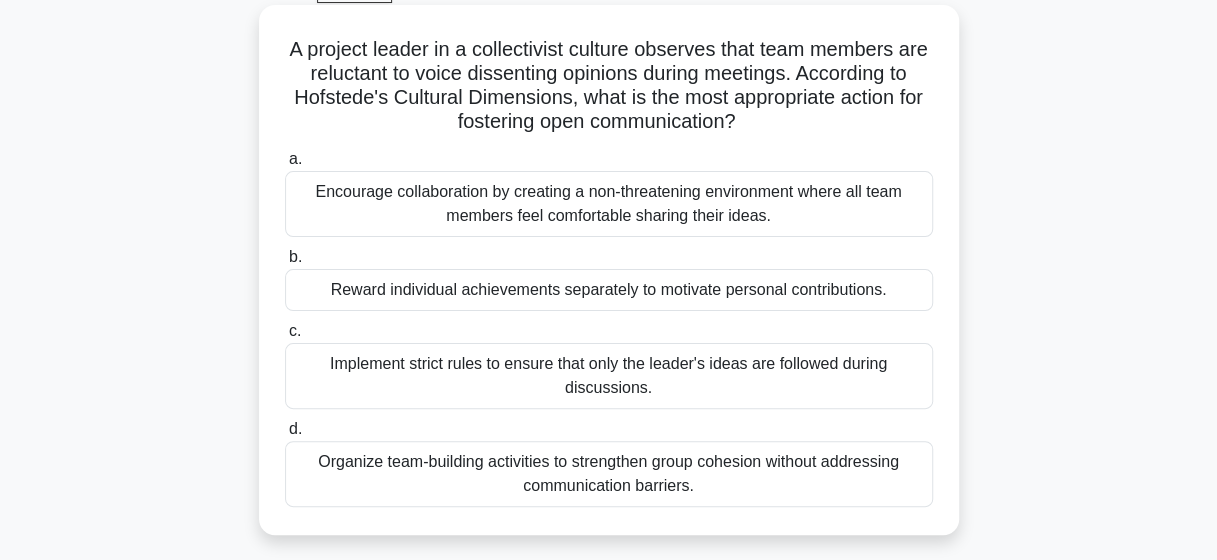 click on "Encourage collaboration by creating a non-threatening environment where all team members feel comfortable sharing their ideas." at bounding box center (609, 204) 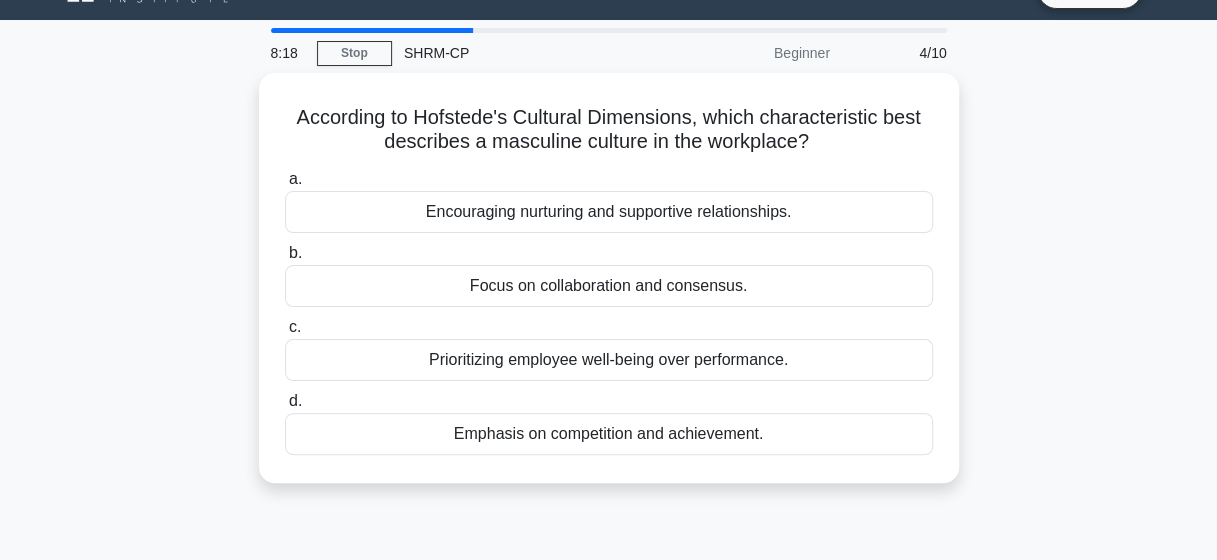 scroll, scrollTop: 0, scrollLeft: 0, axis: both 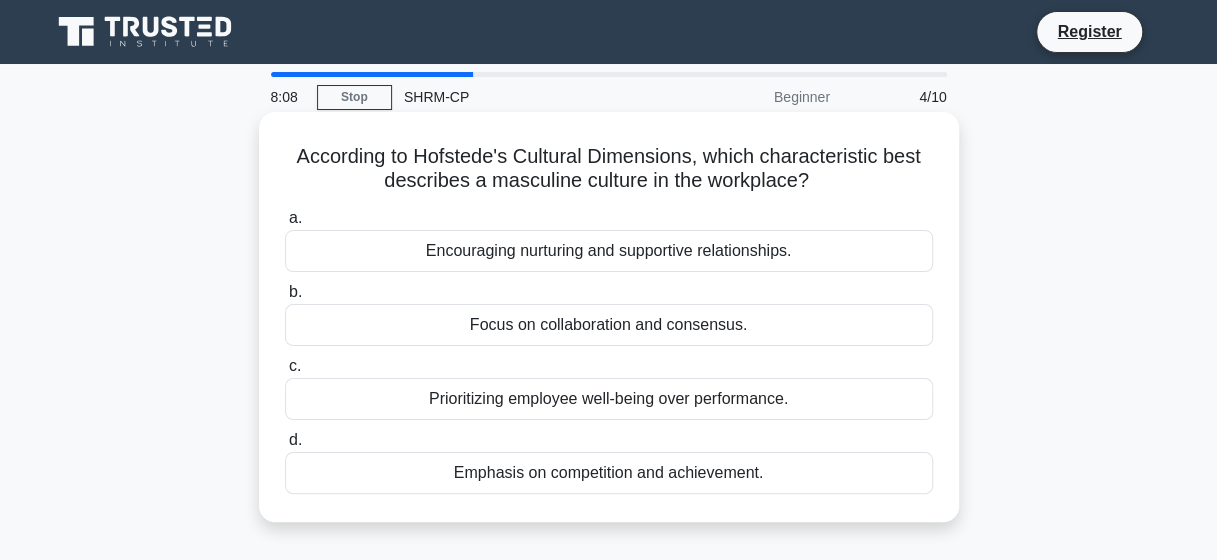 click on "Emphasis on competition and achievement." at bounding box center (609, 473) 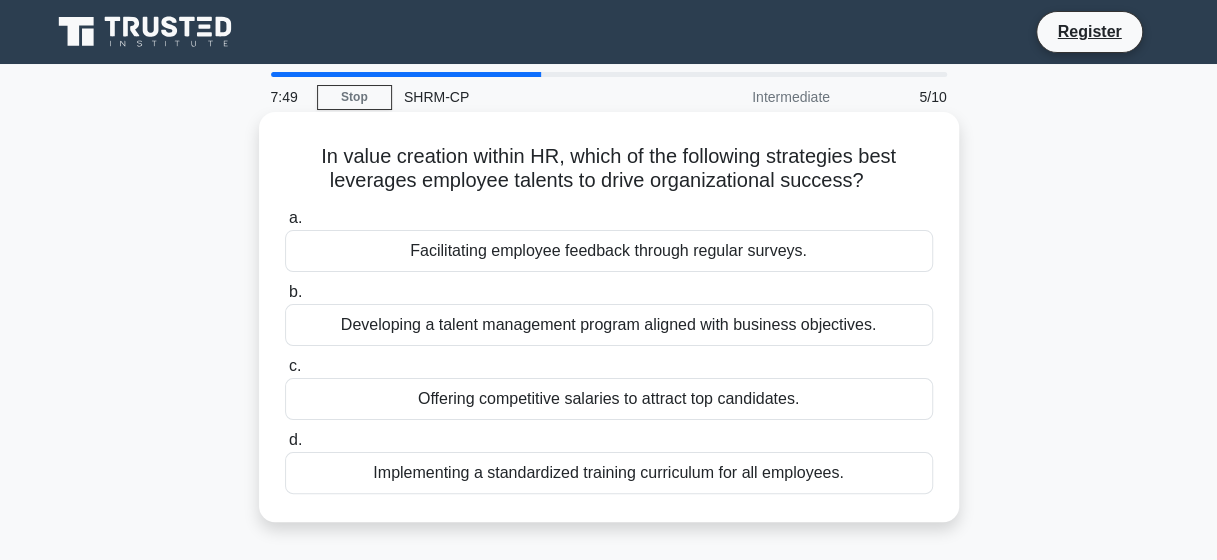 click on "Developing a talent management program aligned with business objectives." at bounding box center [609, 325] 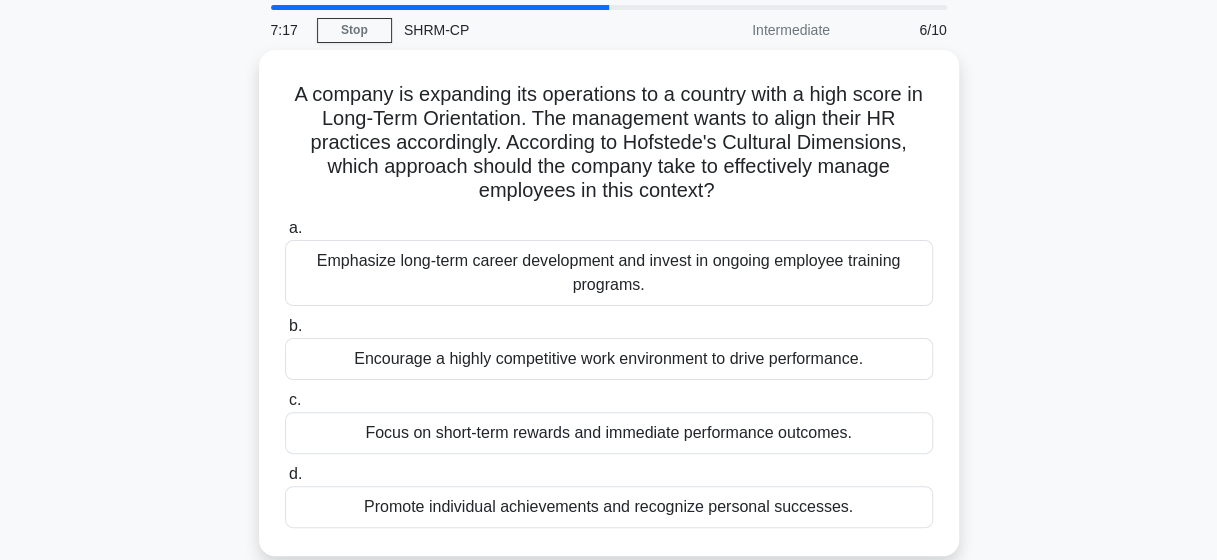 scroll, scrollTop: 68, scrollLeft: 0, axis: vertical 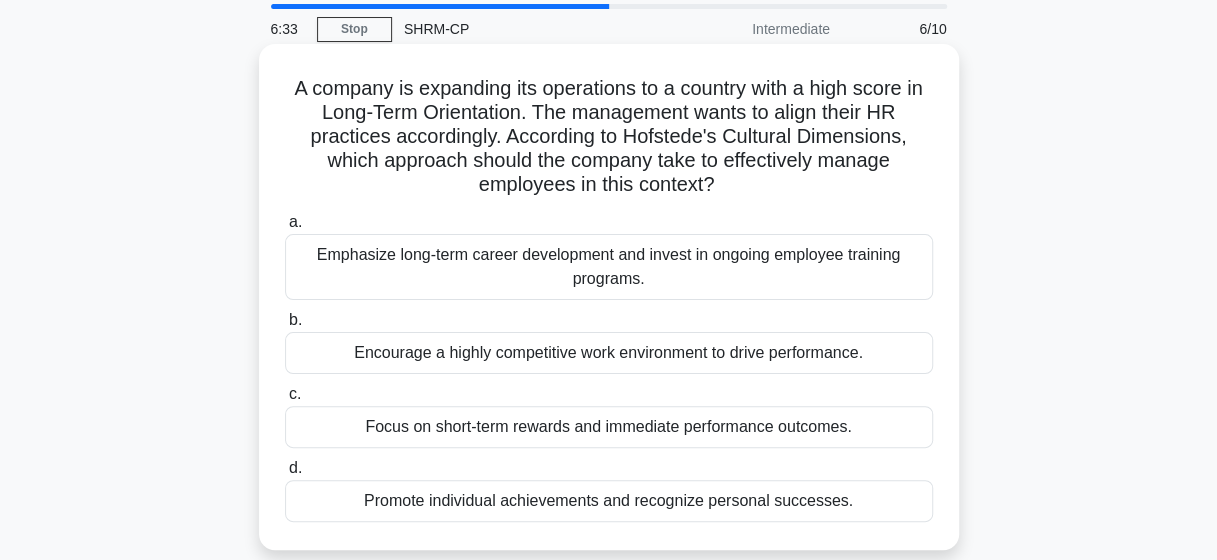 click on "Emphasize long-term career development and invest in ongoing employee training programs." at bounding box center (609, 267) 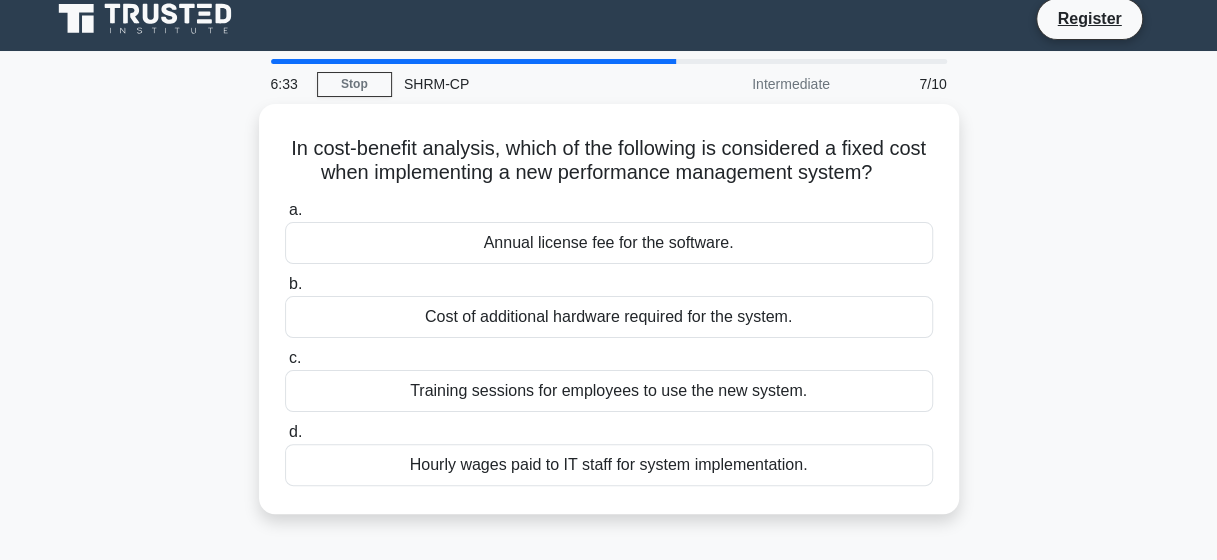 scroll, scrollTop: 0, scrollLeft: 0, axis: both 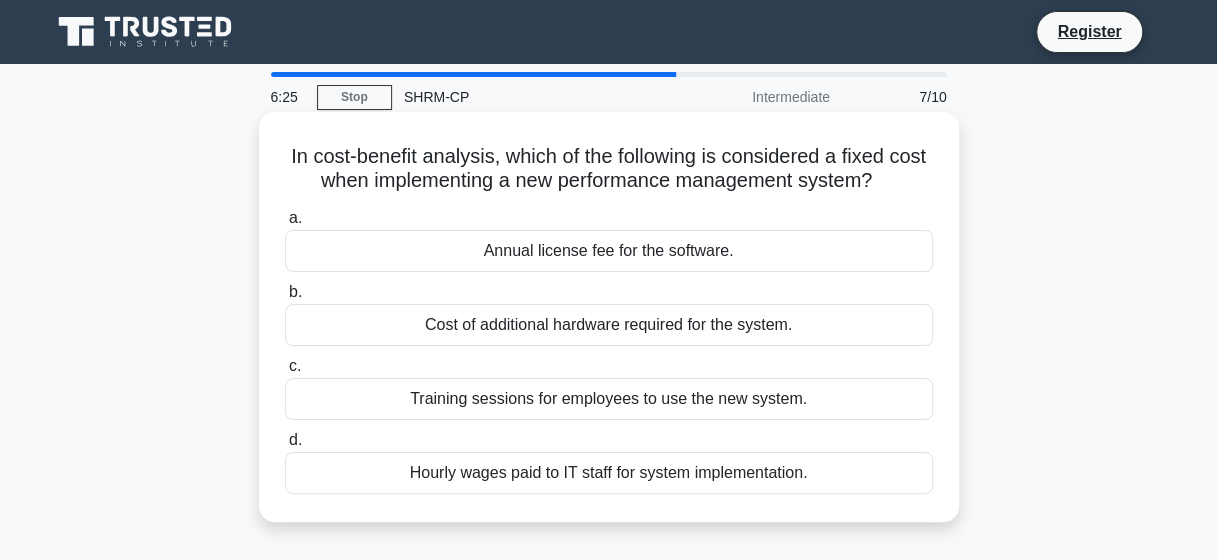 click on "Annual license fee for the software." at bounding box center (609, 251) 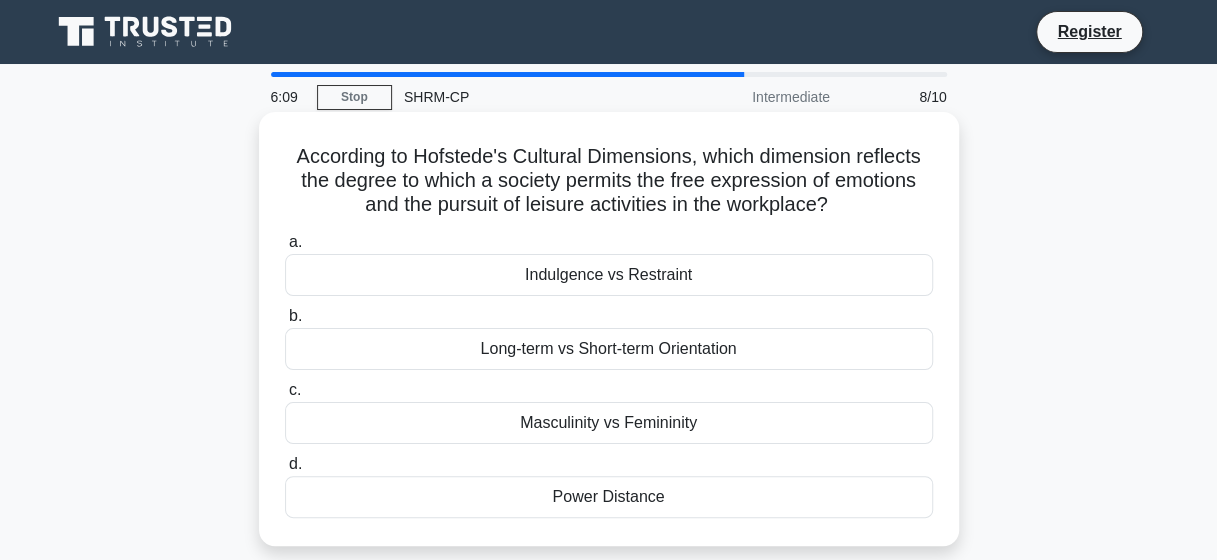 click on "Power Distance" at bounding box center [609, 497] 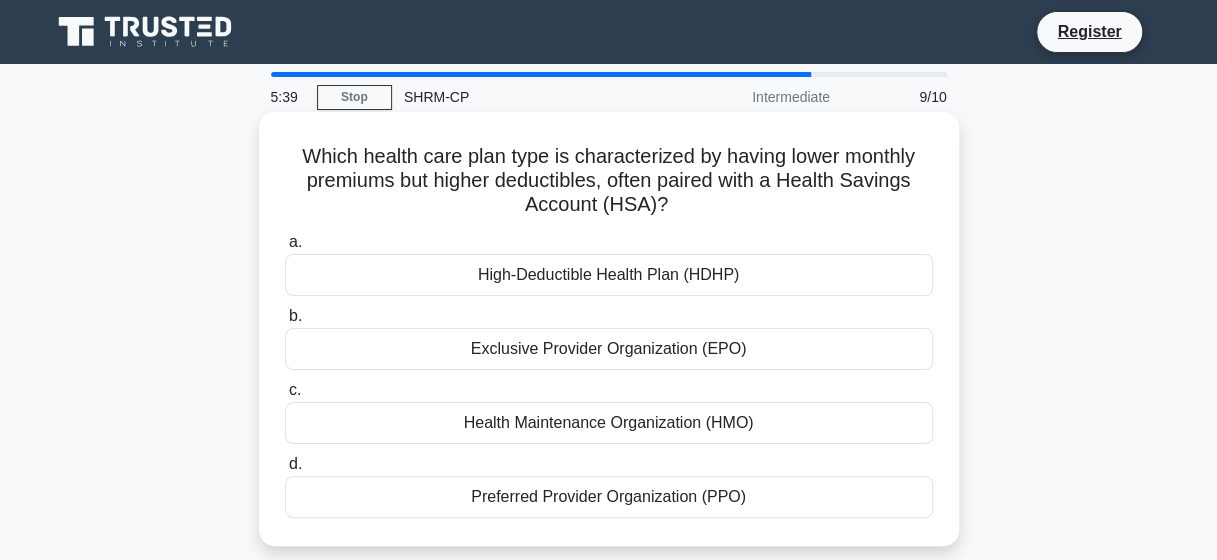 click on "High-Deductible Health Plan (HDHP)" at bounding box center [609, 275] 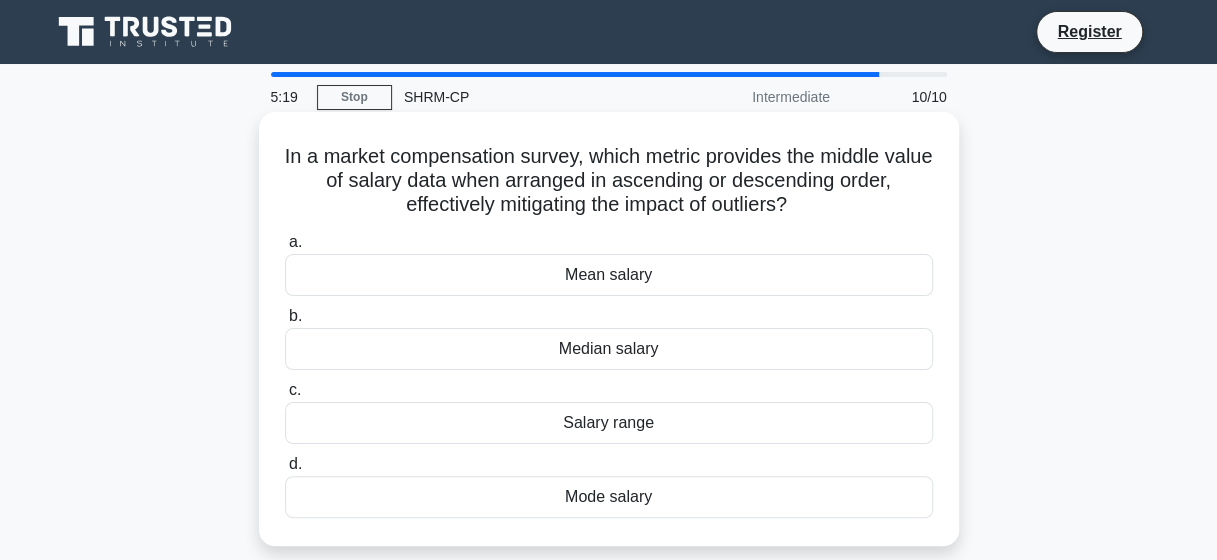 click on "Median salary" at bounding box center [609, 349] 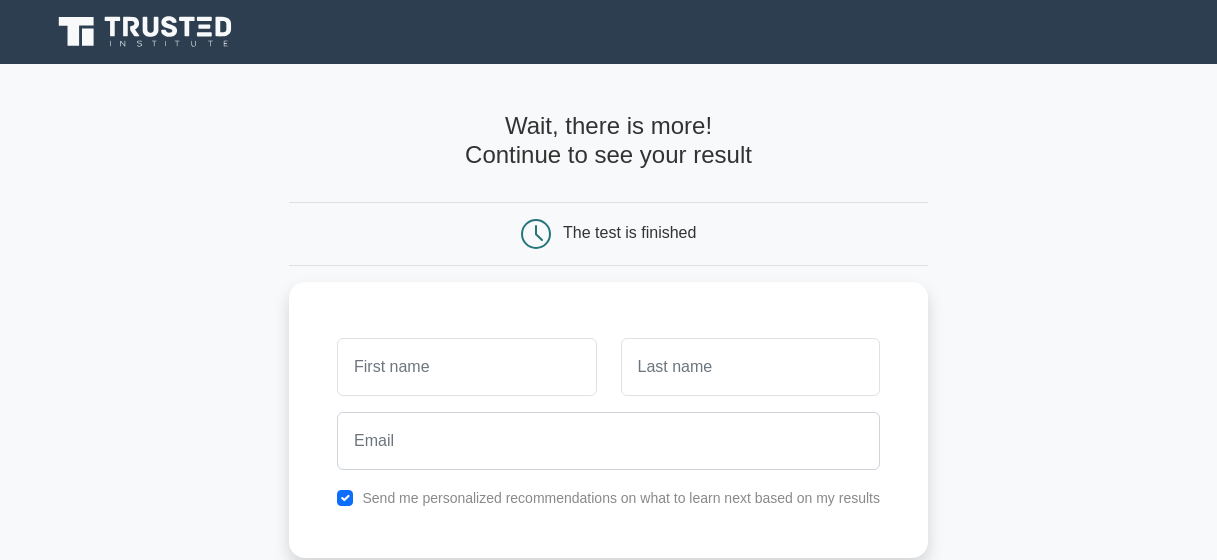 scroll, scrollTop: 0, scrollLeft: 0, axis: both 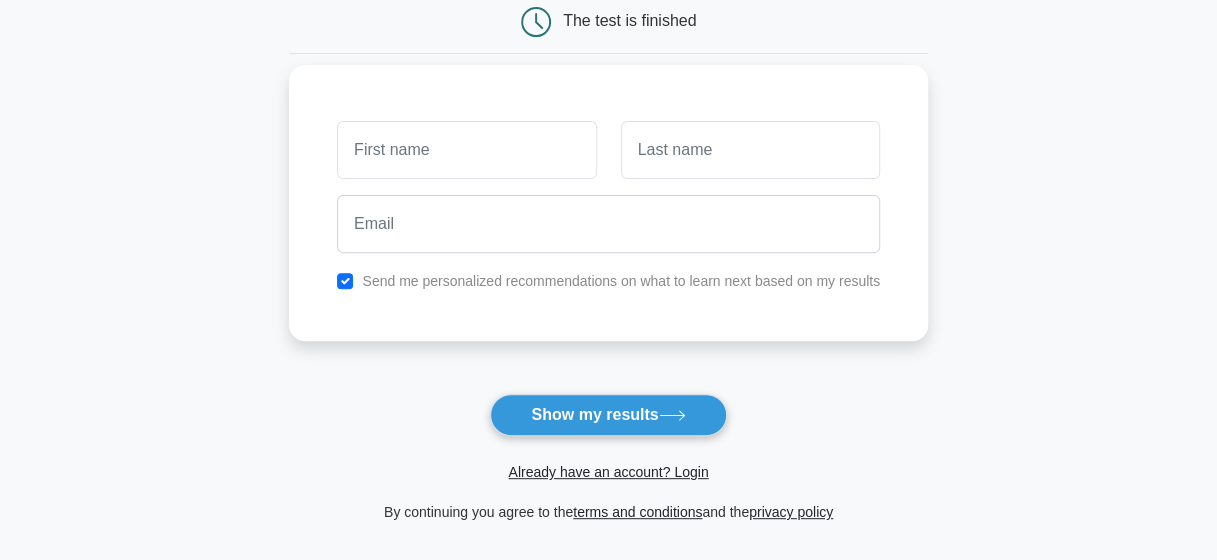 click on "Send me personalized recommendations on what to learn next based on my results" at bounding box center [621, 281] 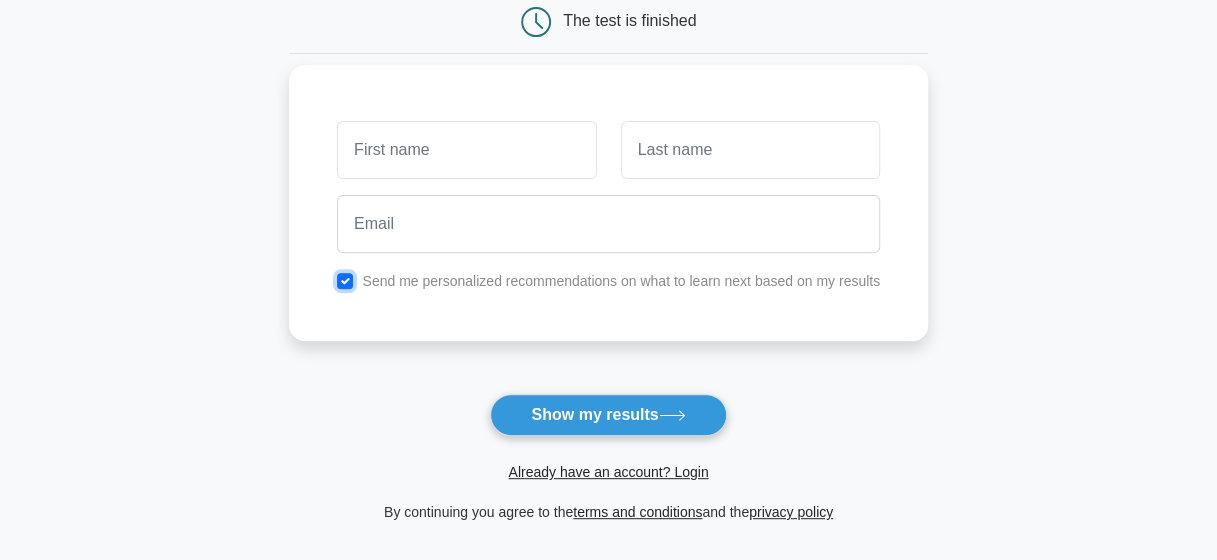 click at bounding box center [345, 281] 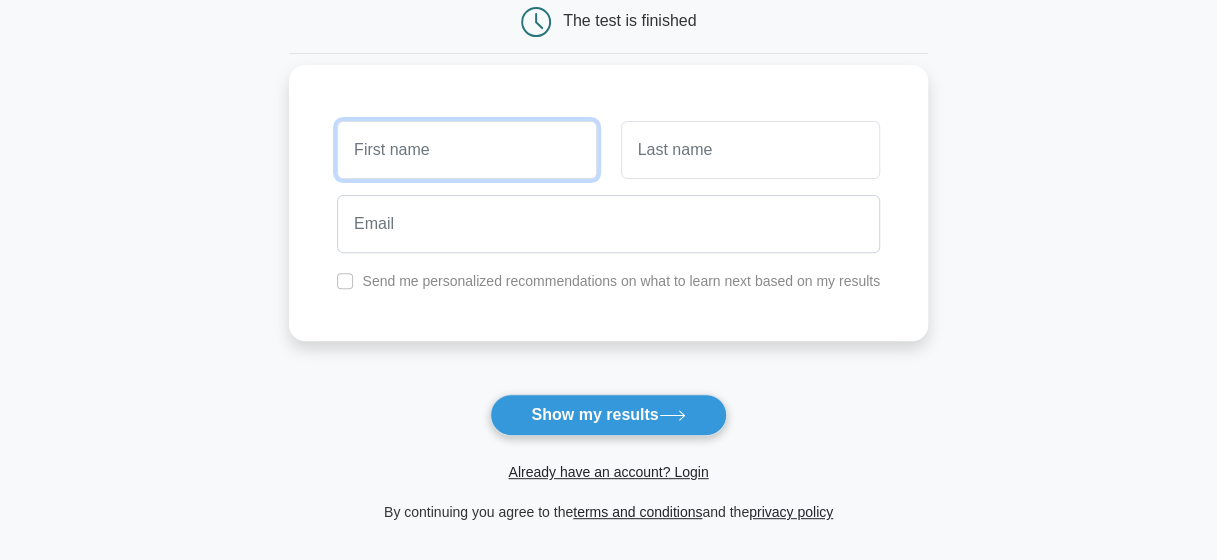 click at bounding box center [466, 150] 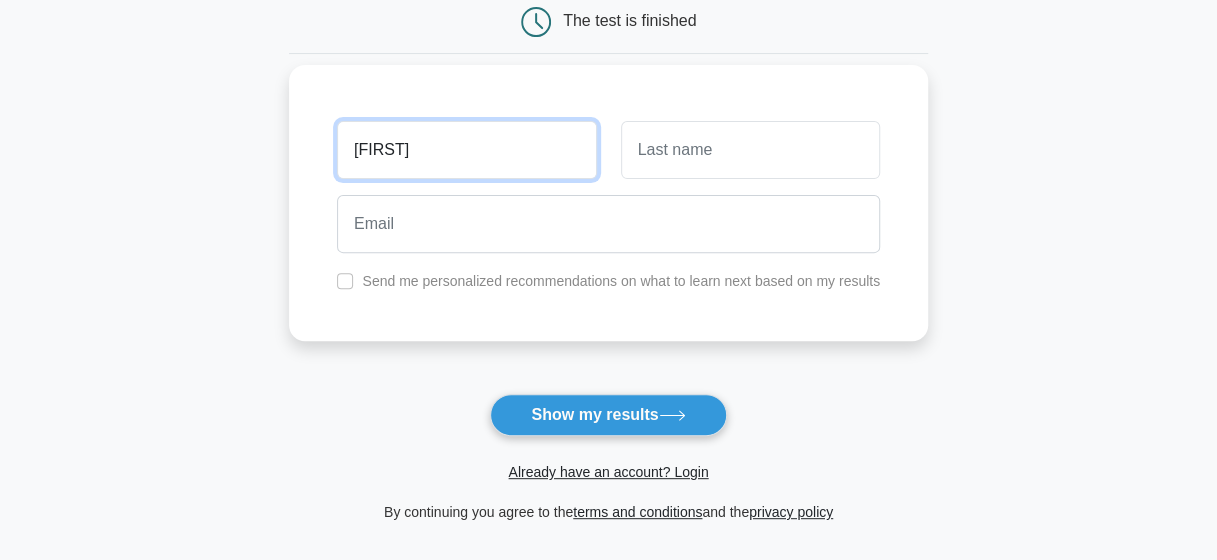 type on "[FIRST]" 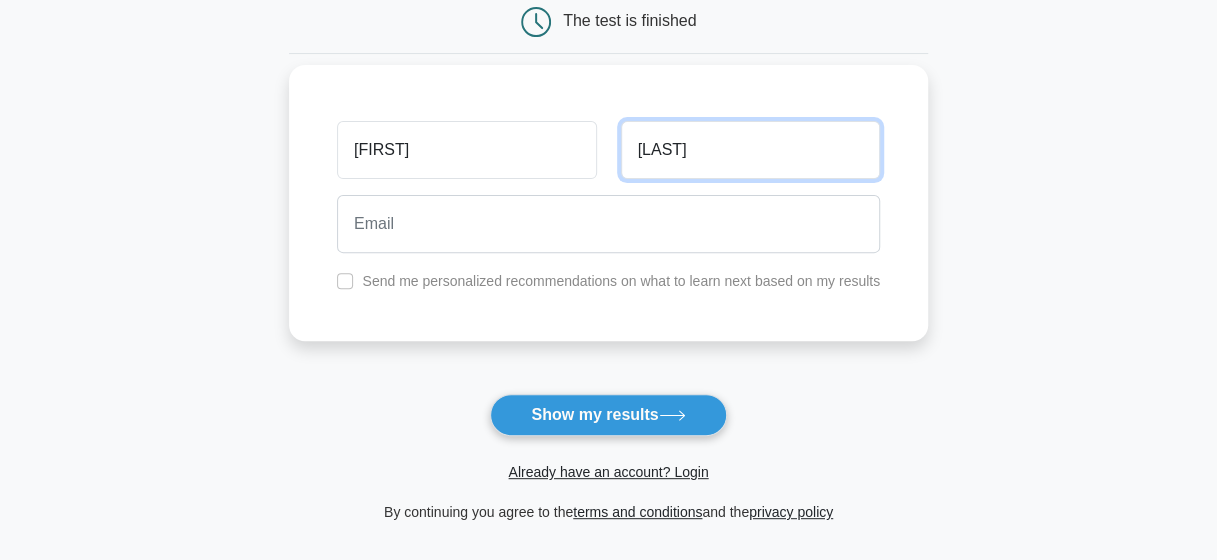 type on "[LAST]" 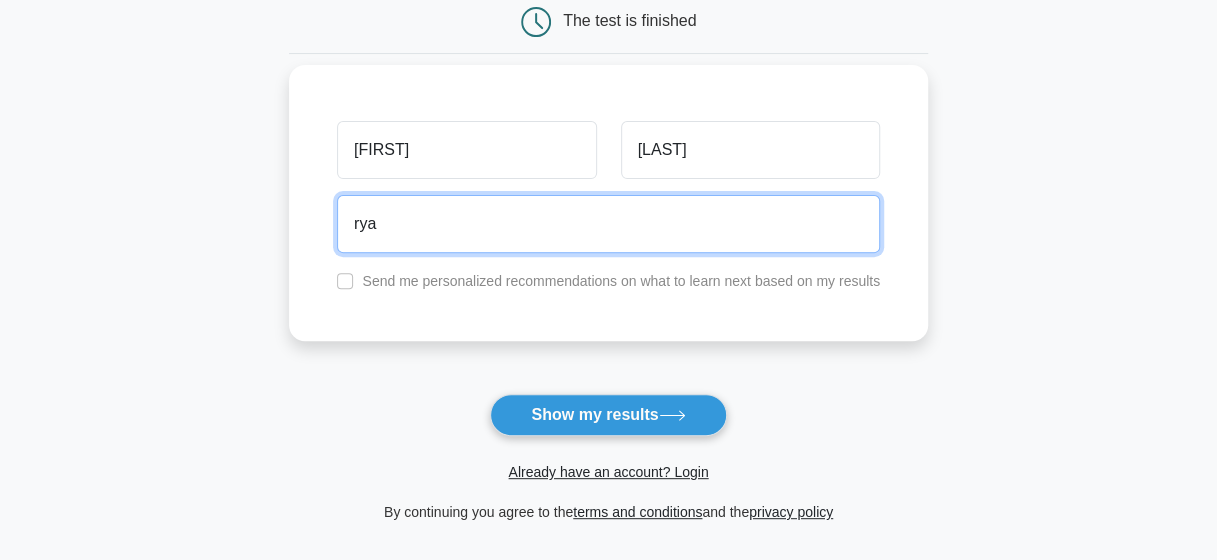 type on "ryanncobb9@gmail.com" 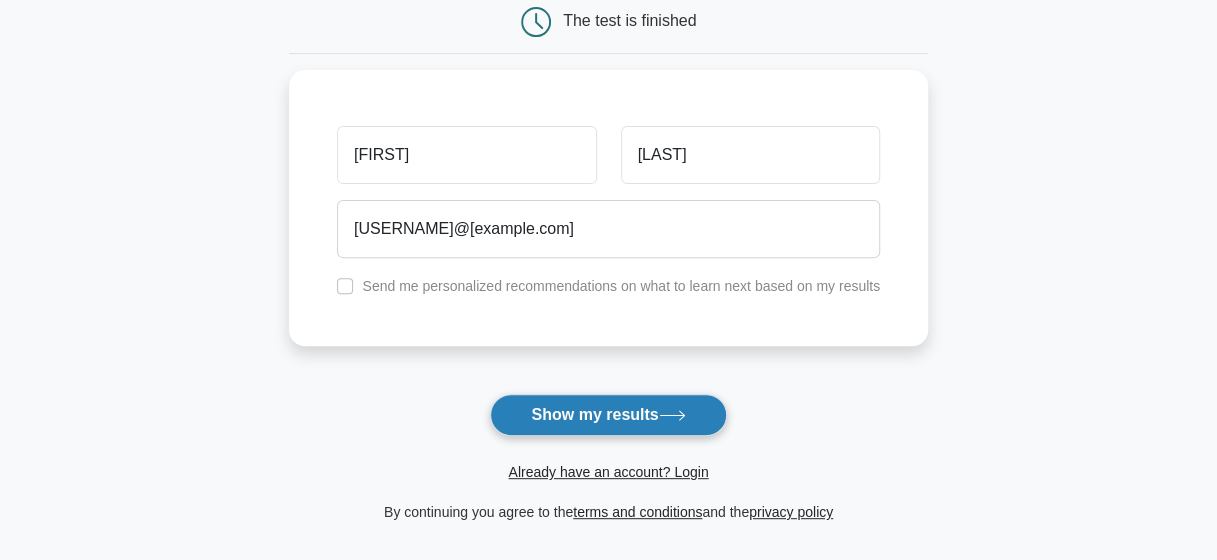 click on "Show my results" at bounding box center (608, 415) 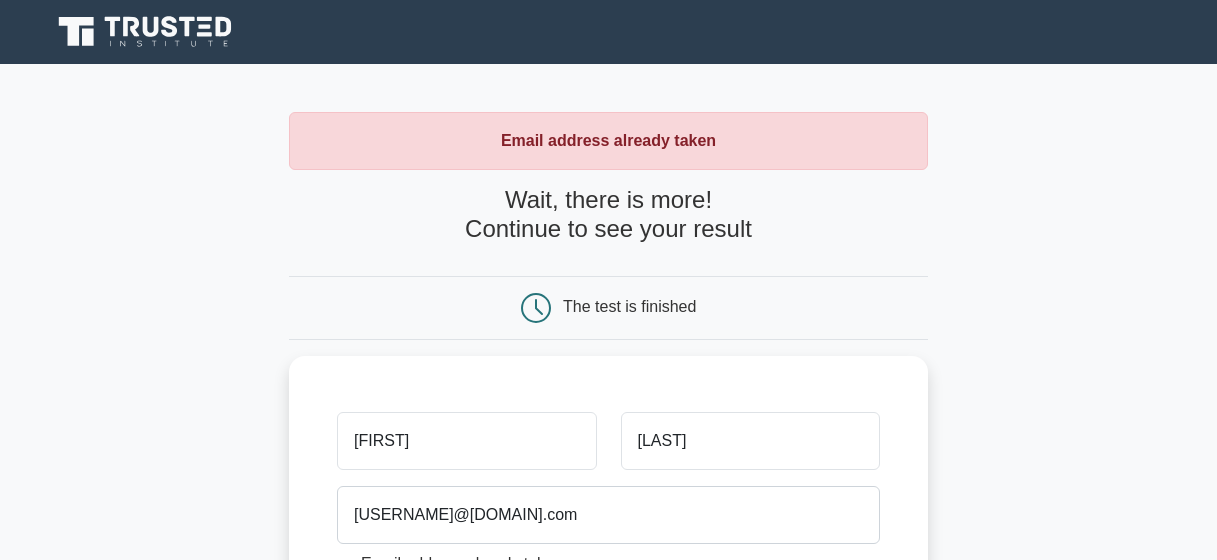 scroll, scrollTop: 0, scrollLeft: 0, axis: both 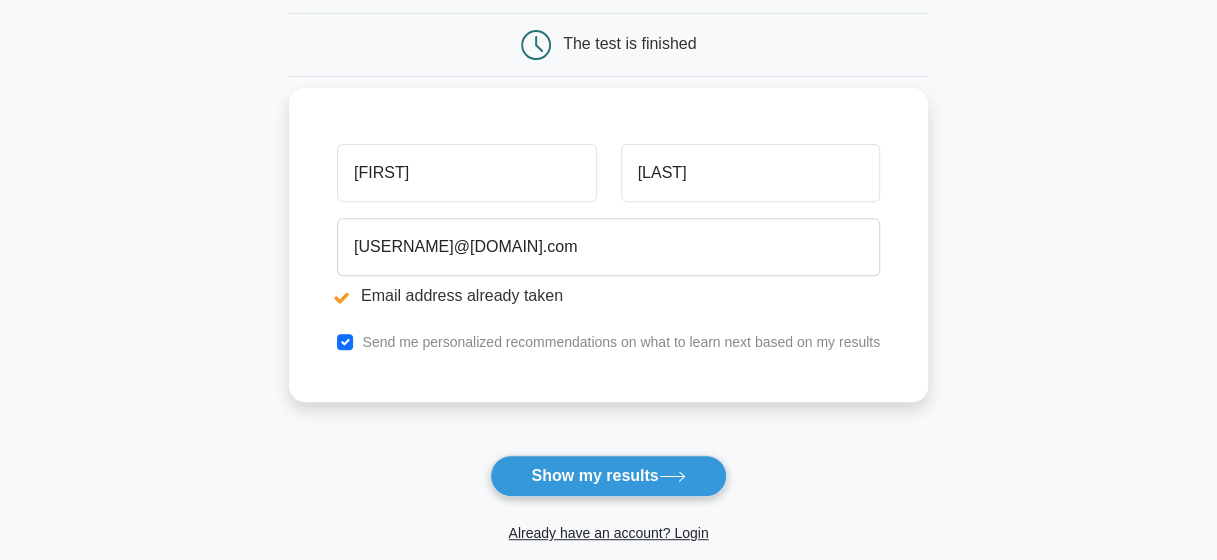 click on "Send me personalized recommendations on what to learn next based on my results" at bounding box center (621, 342) 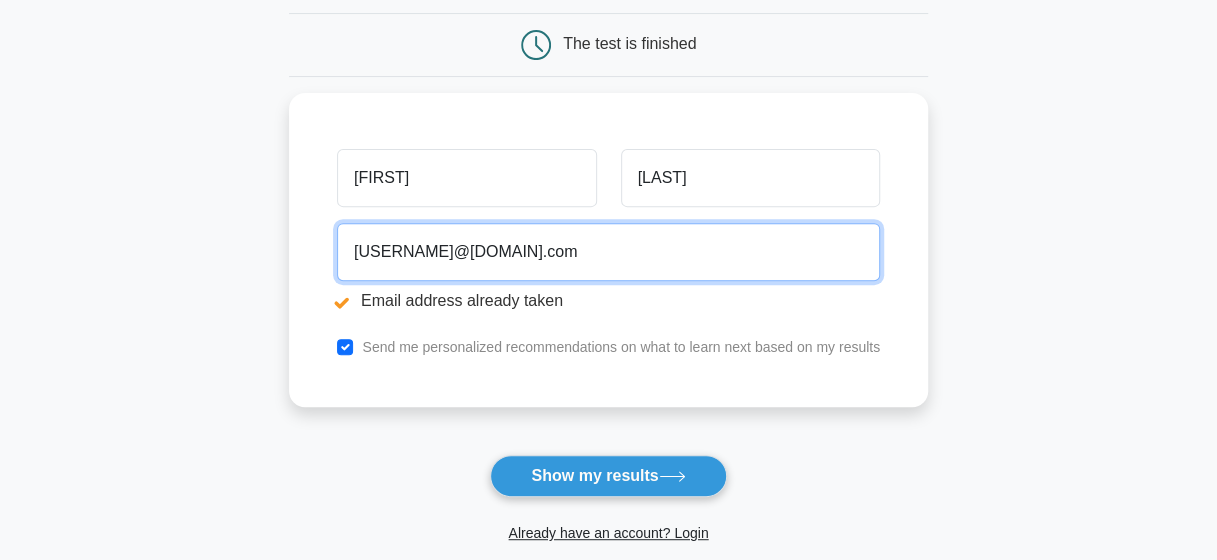 drag, startPoint x: 465, startPoint y: 237, endPoint x: 269, endPoint y: 226, distance: 196.30843 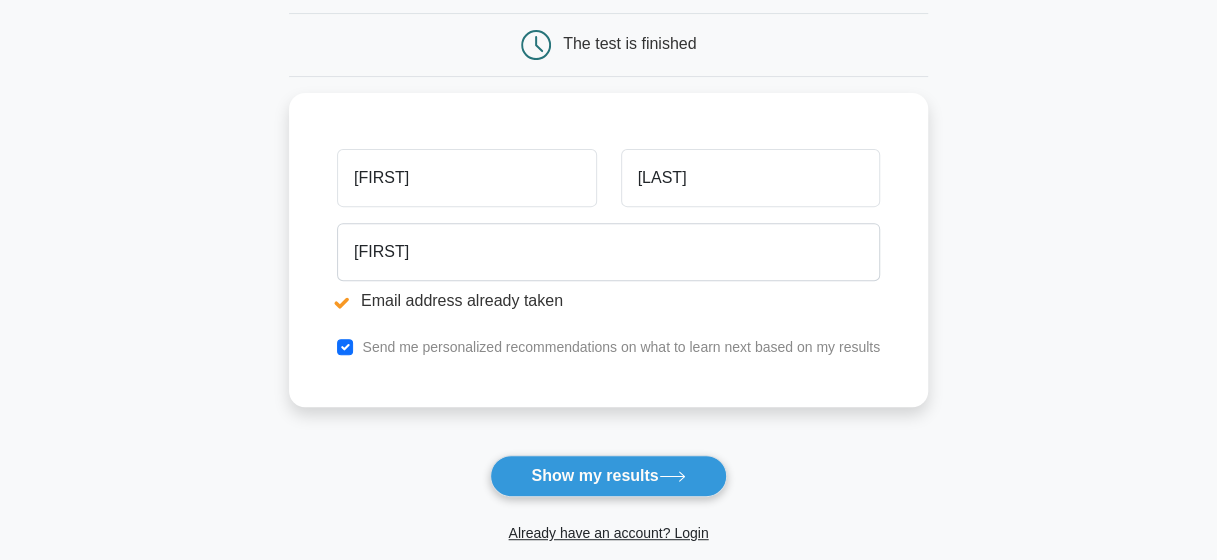 click on "Wait, there is more! Continue to see your result
The test is finished
[FIRST] [LAST]" at bounding box center [608, 254] 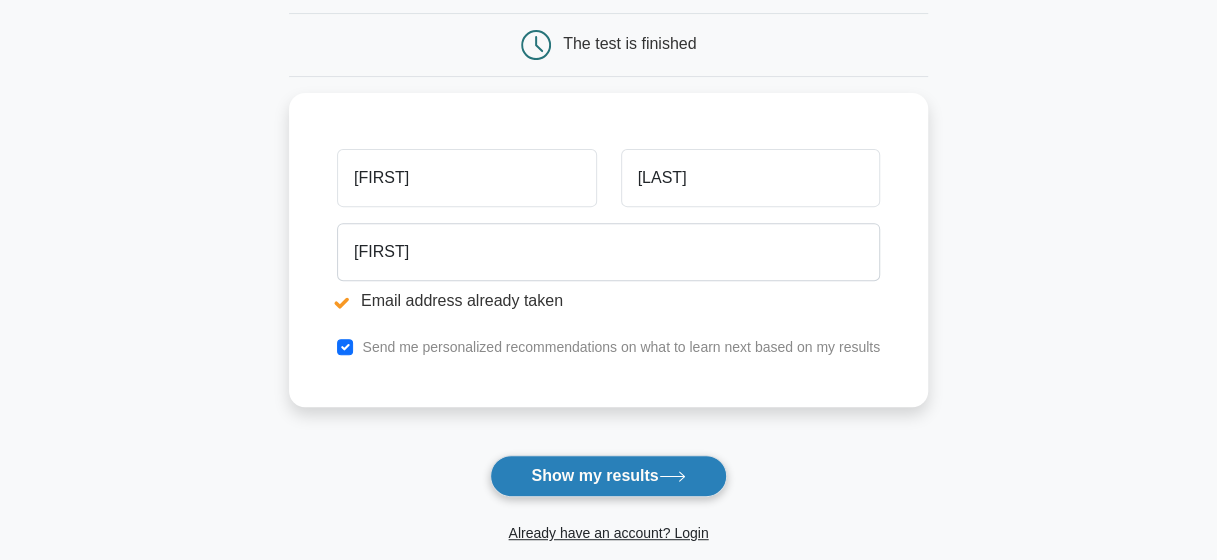 click on "Show my results" at bounding box center (608, 476) 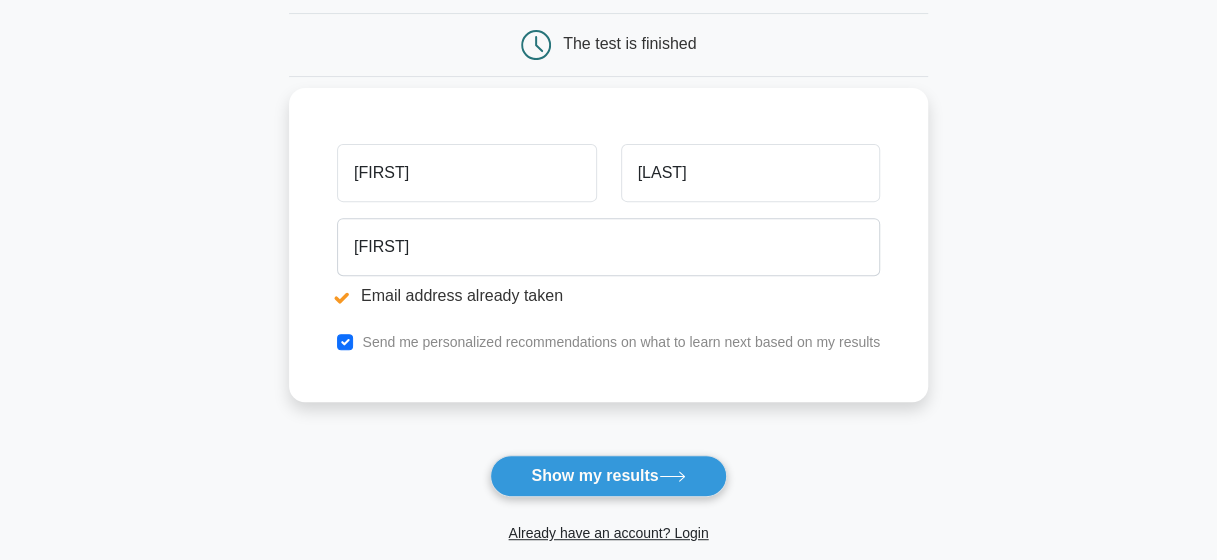 click on "[FIRST]
[EMAIL] already taken" at bounding box center [608, 266] 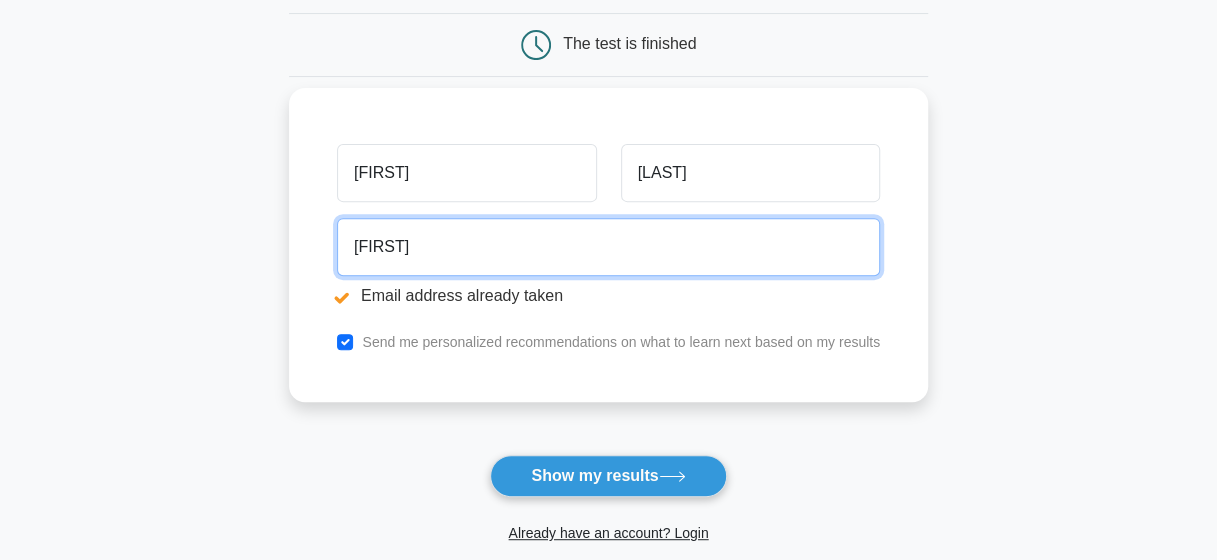 click on "rya" at bounding box center (608, 247) 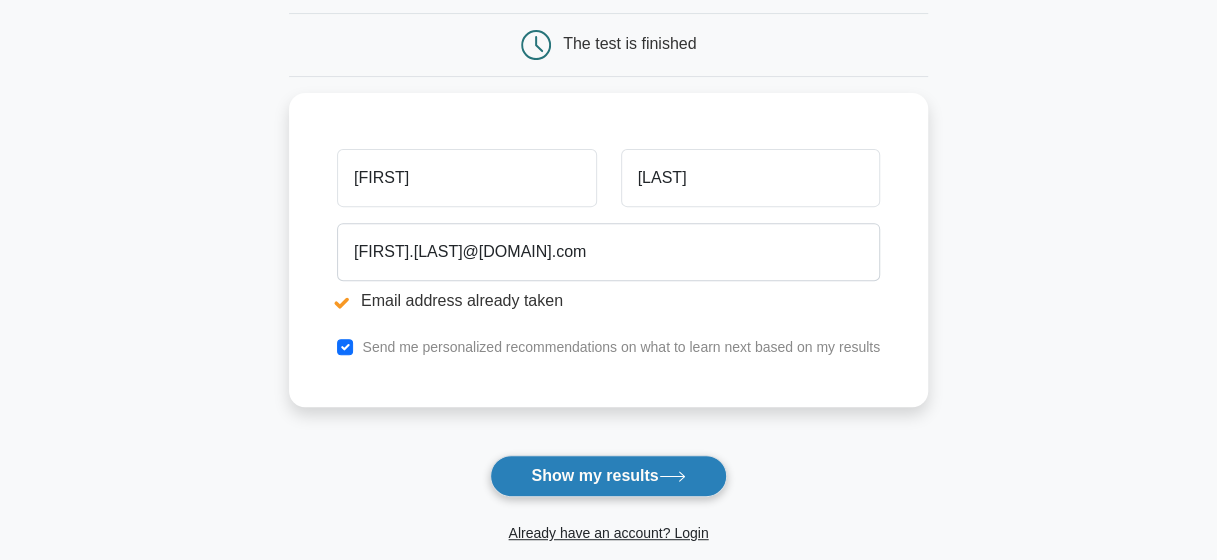 click on "Show my results" at bounding box center [608, 476] 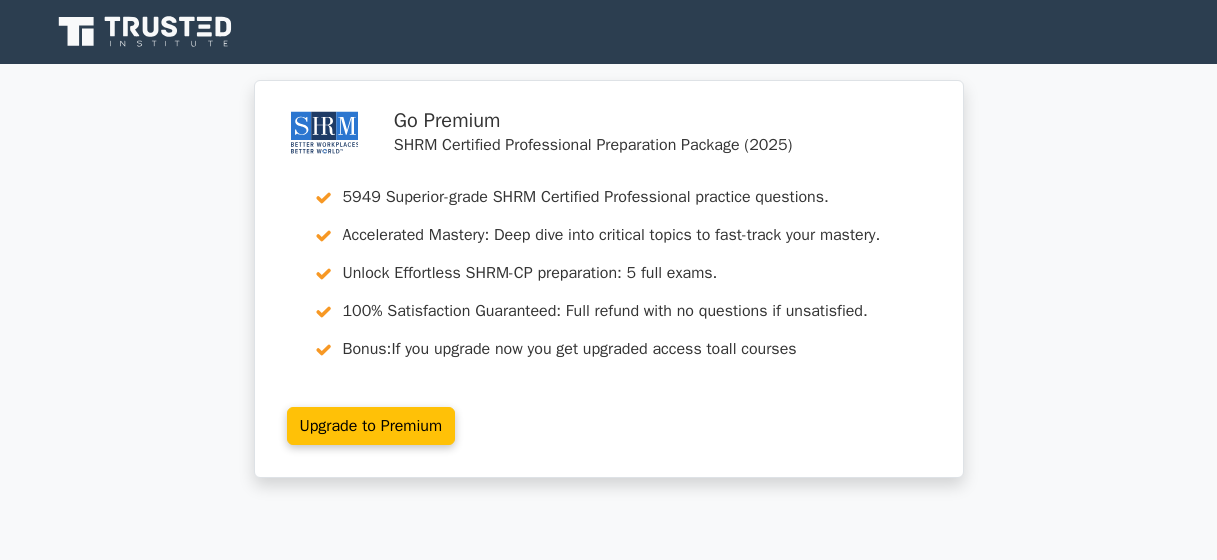 scroll, scrollTop: 0, scrollLeft: 0, axis: both 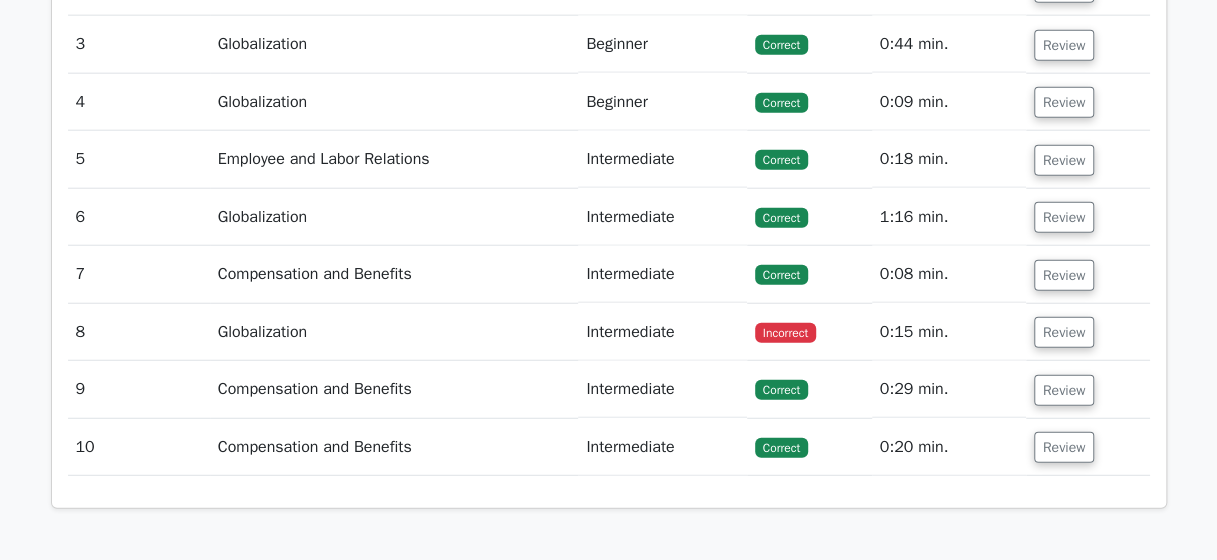 click on "Globalization" at bounding box center [394, 332] 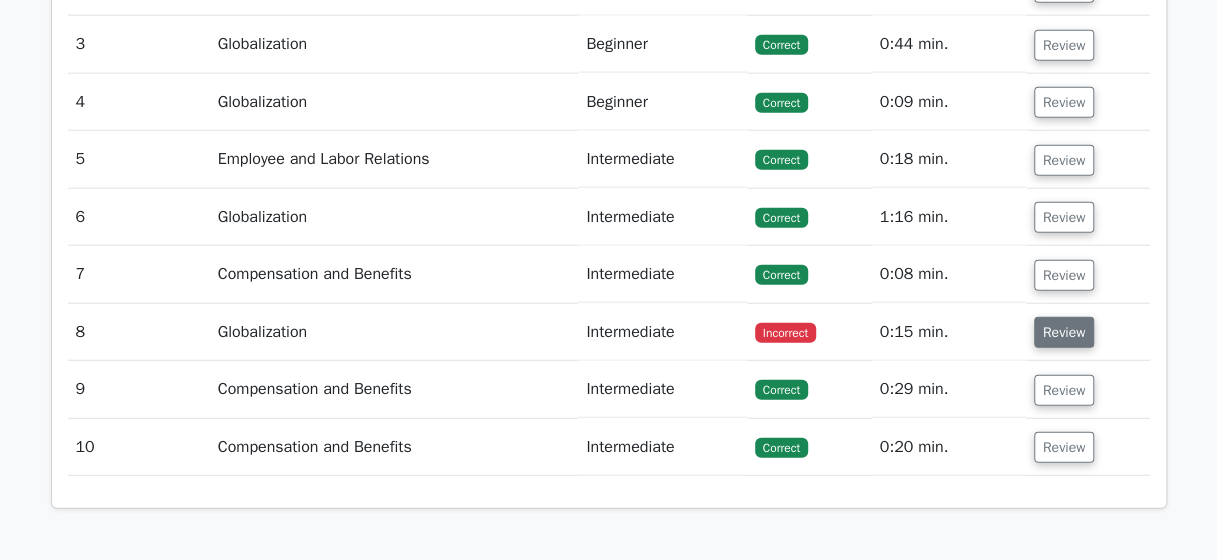click on "Review" at bounding box center [1064, 332] 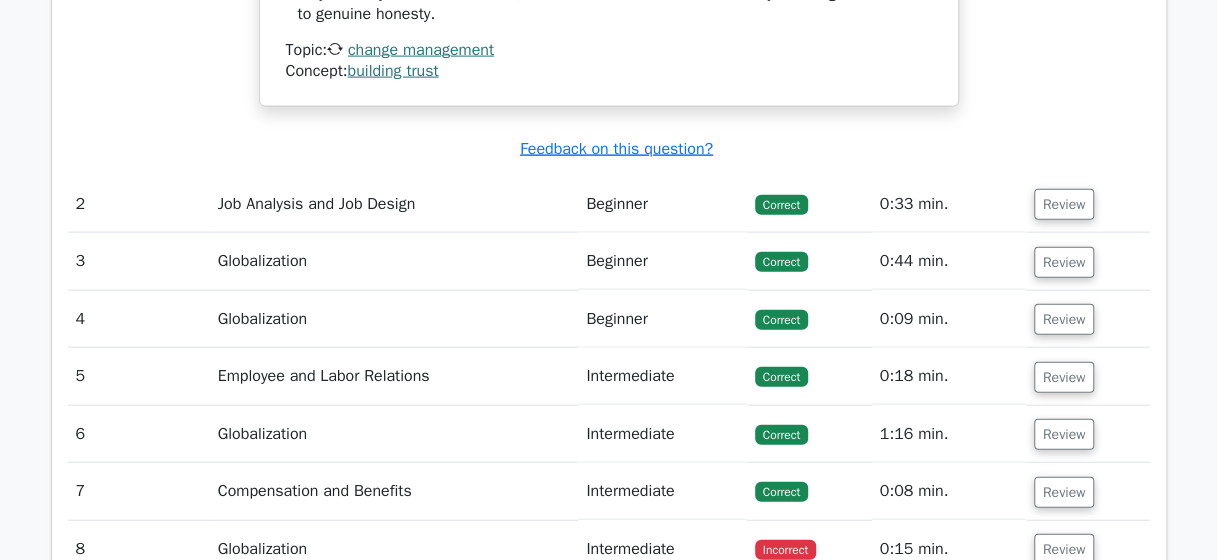 scroll, scrollTop: 2145, scrollLeft: 0, axis: vertical 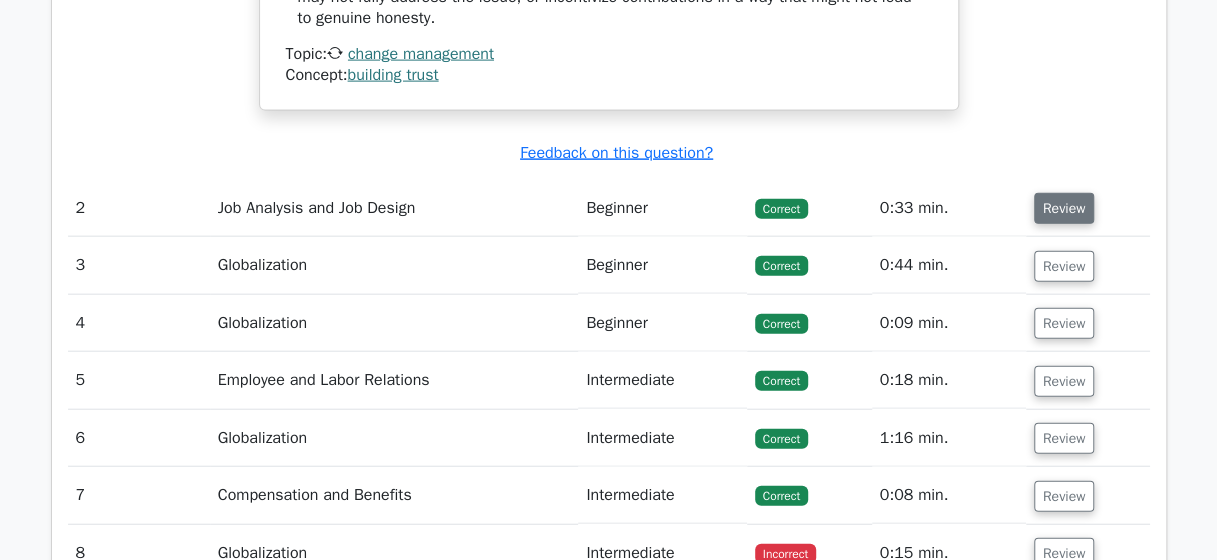 click on "Review" at bounding box center (1064, 208) 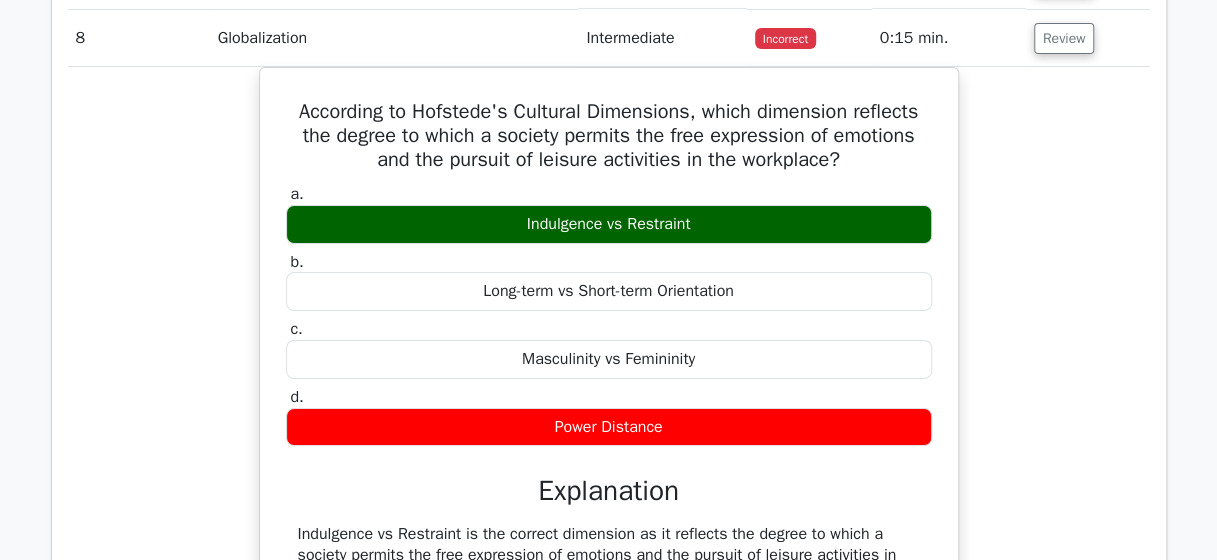 scroll, scrollTop: 3414, scrollLeft: 0, axis: vertical 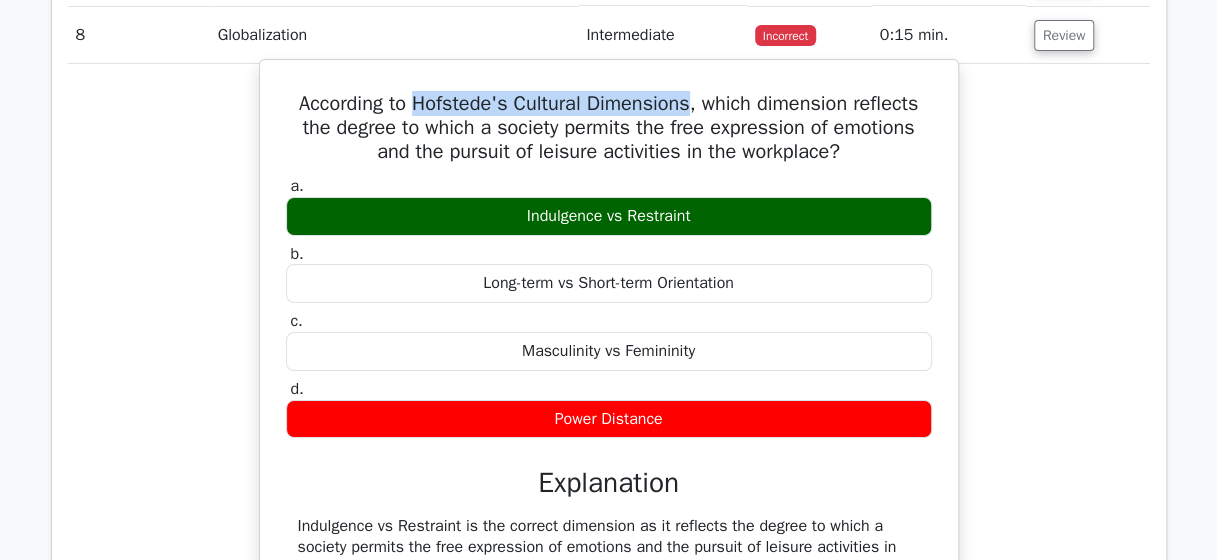 drag, startPoint x: 414, startPoint y: 96, endPoint x: 689, endPoint y: 87, distance: 275.14725 